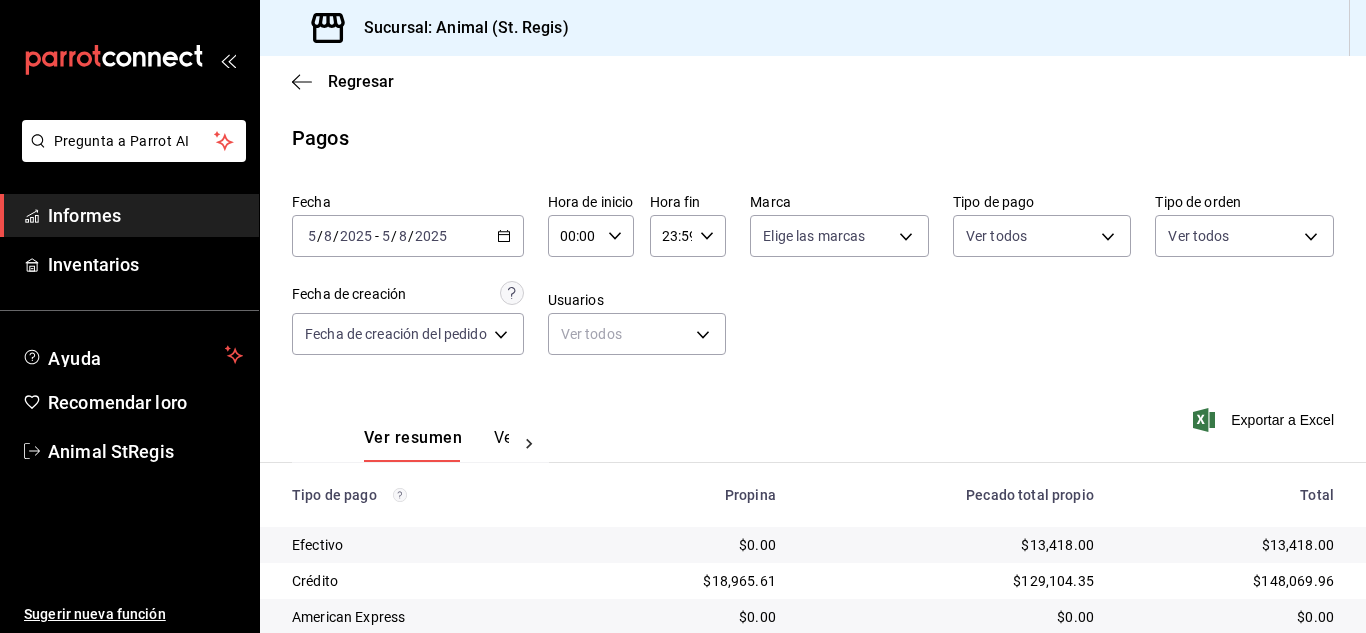 scroll, scrollTop: 0, scrollLeft: 0, axis: both 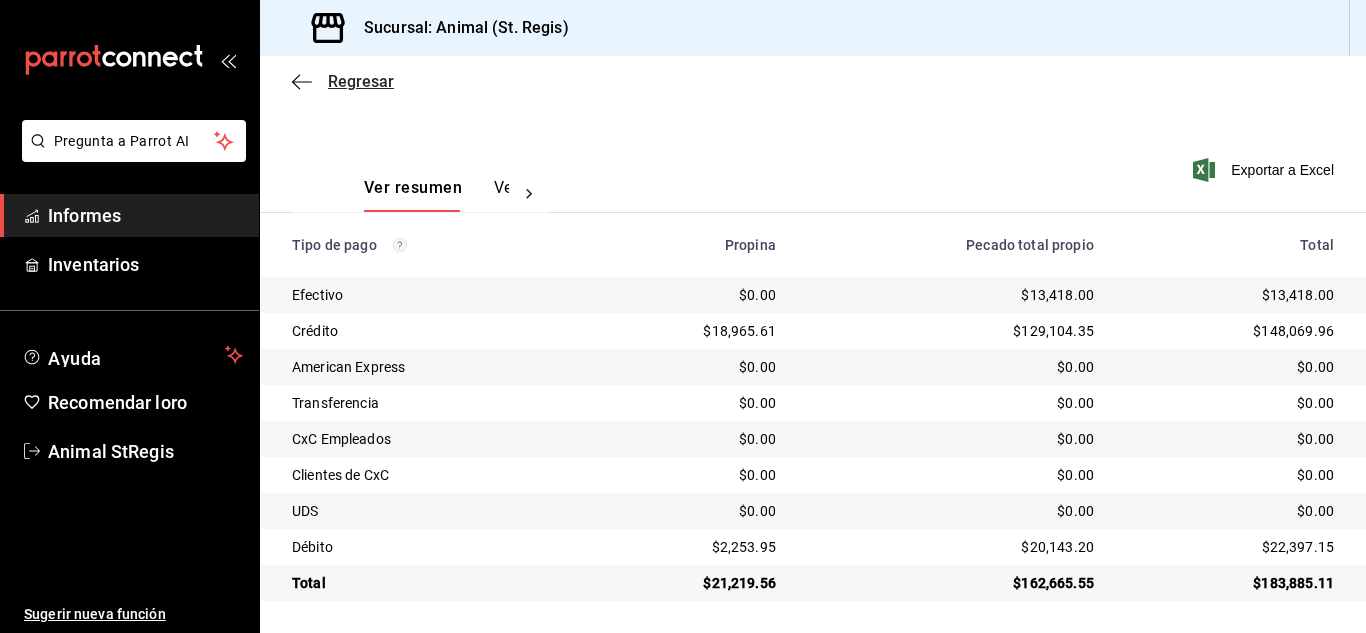 click on "Regresar" at bounding box center (361, 81) 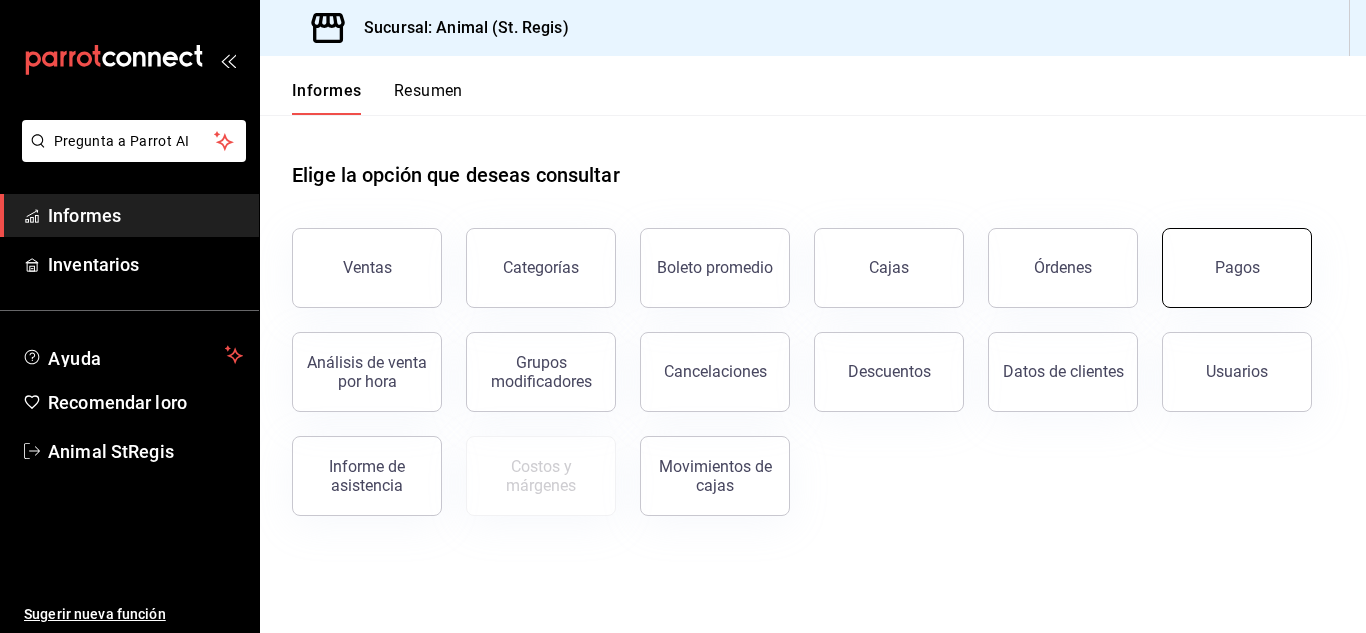click on "Pagos" at bounding box center (1237, 268) 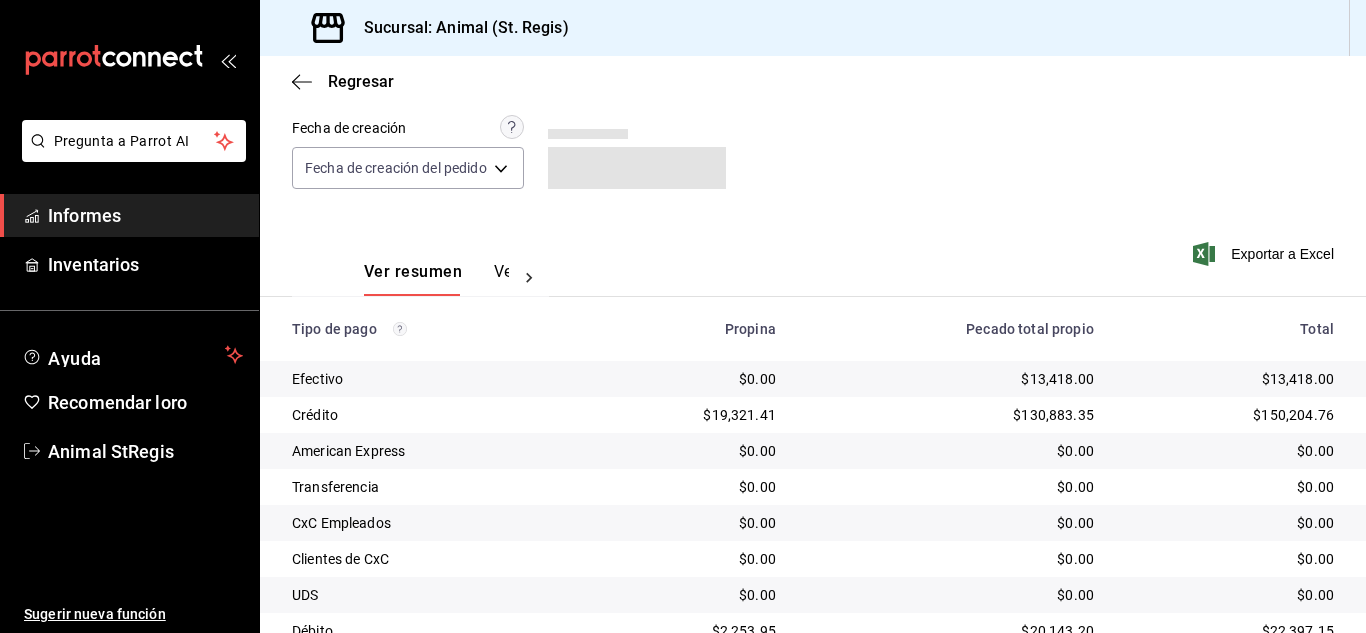scroll, scrollTop: 251, scrollLeft: 0, axis: vertical 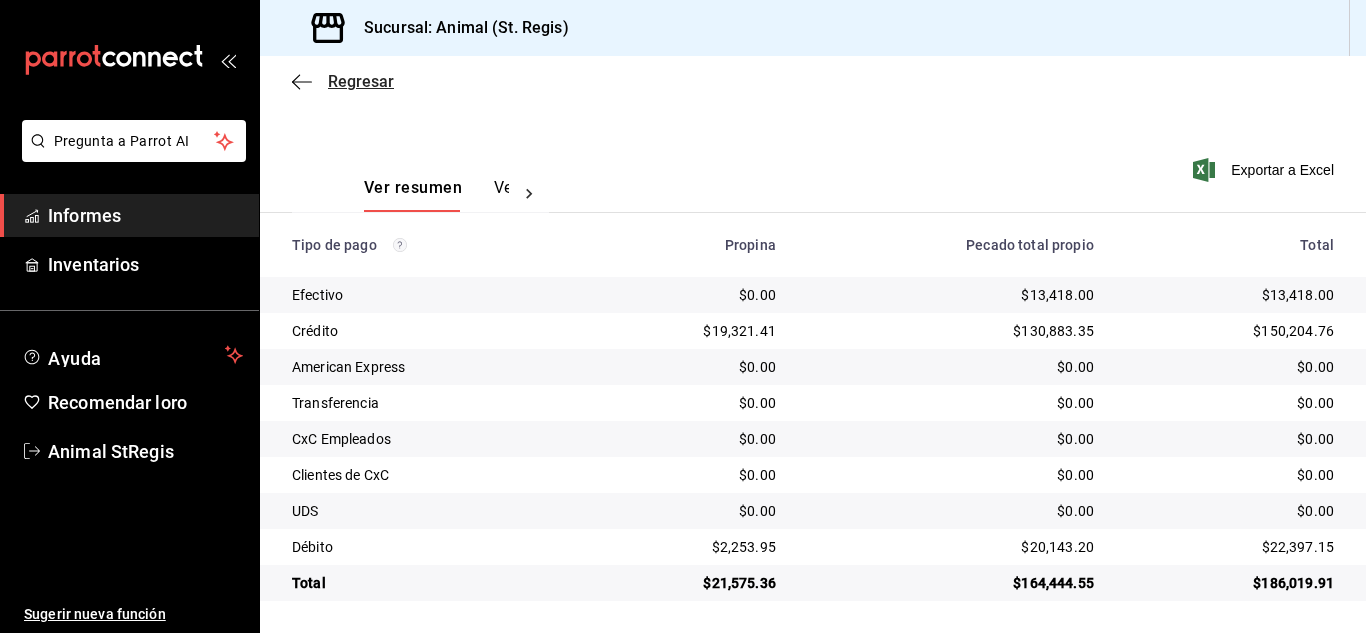 click on "Regresar" at bounding box center [361, 81] 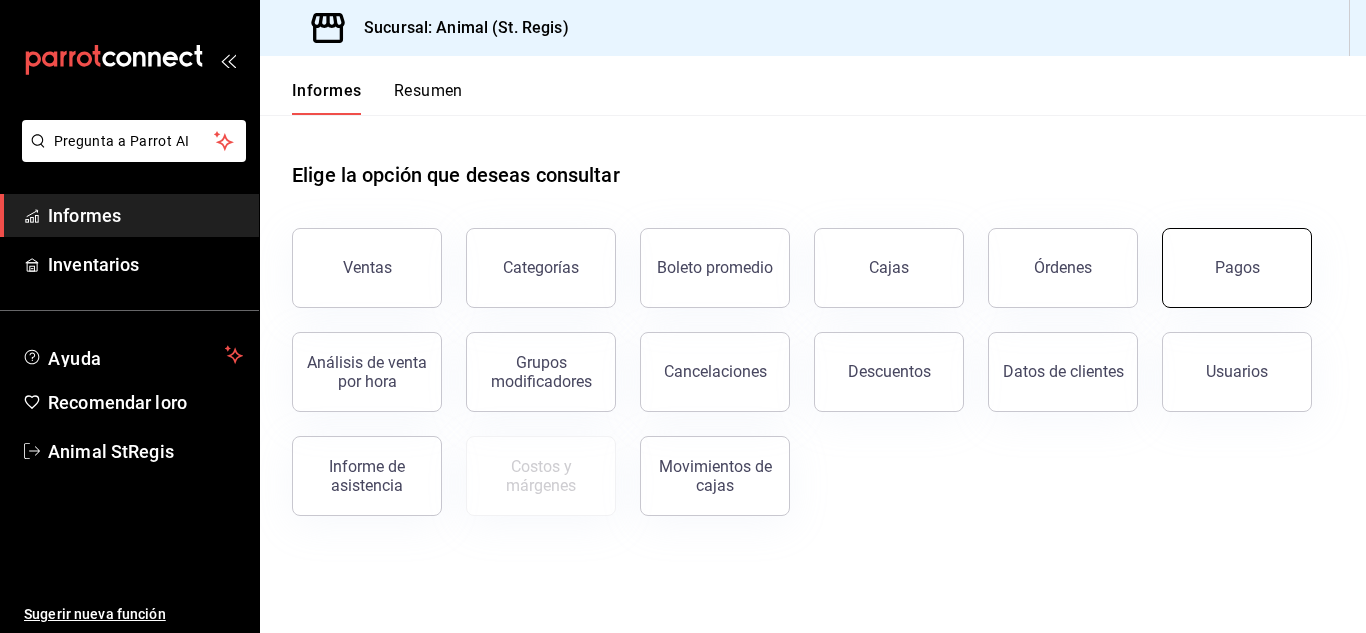 click on "Pagos" at bounding box center (1237, 268) 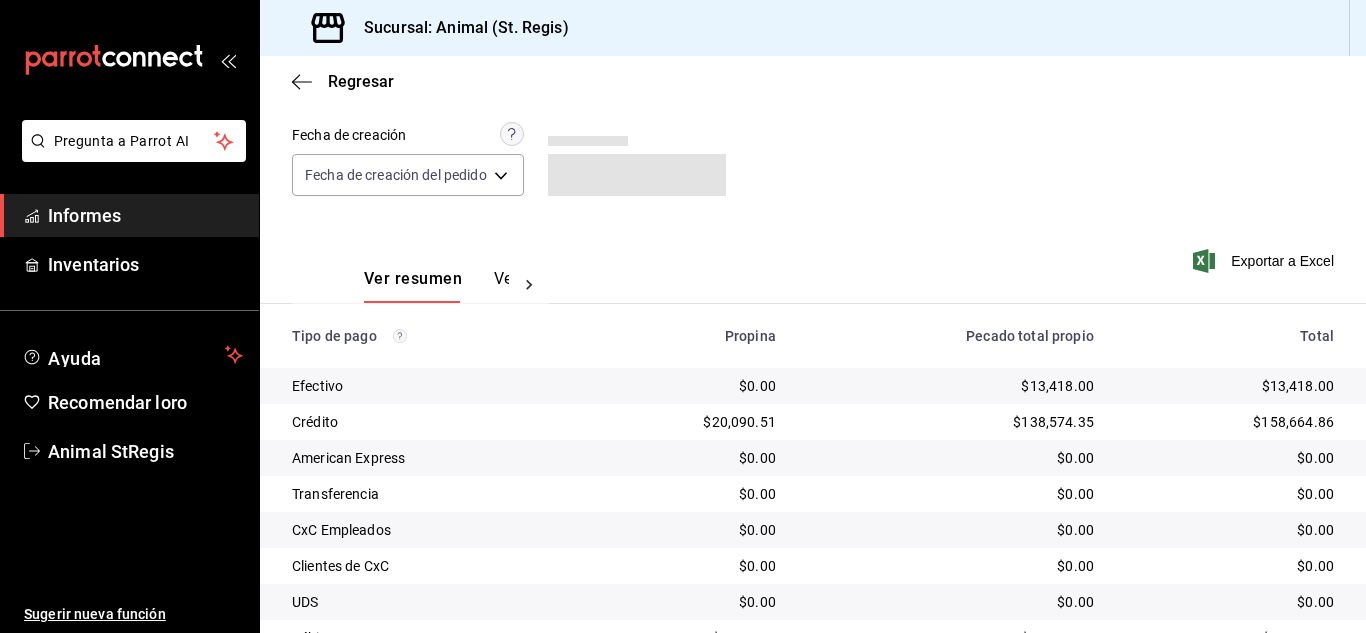 scroll, scrollTop: 251, scrollLeft: 0, axis: vertical 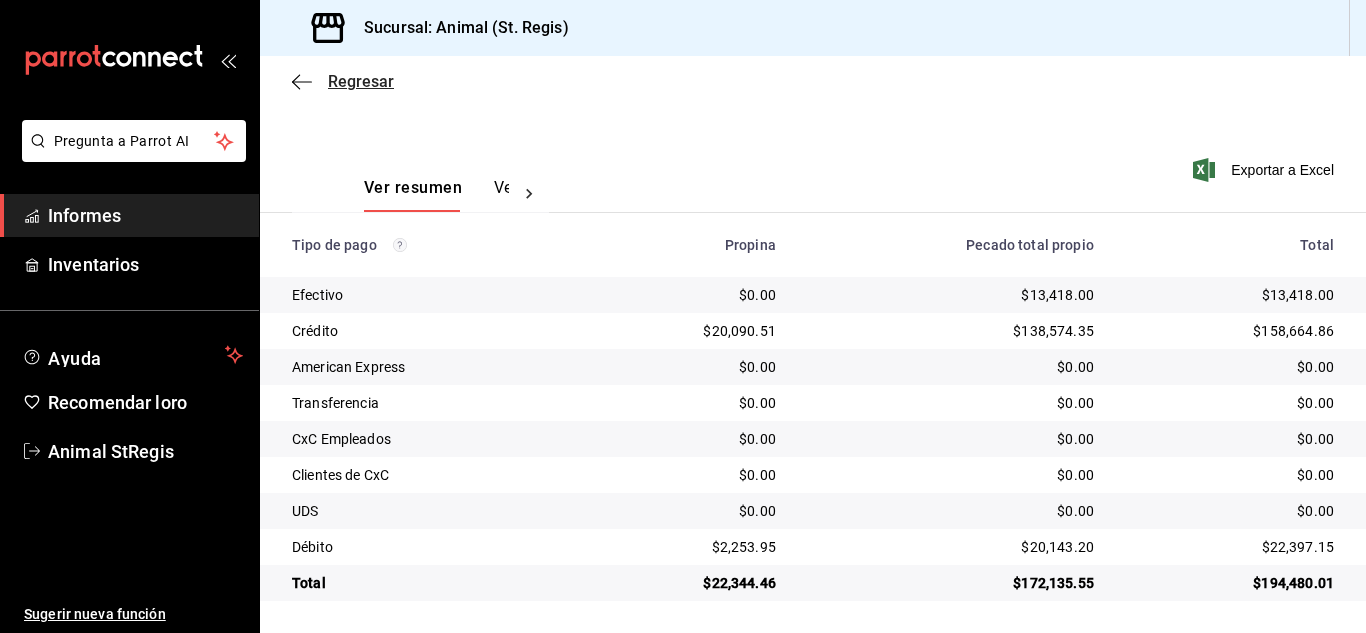 click on "Regresar" at bounding box center [361, 81] 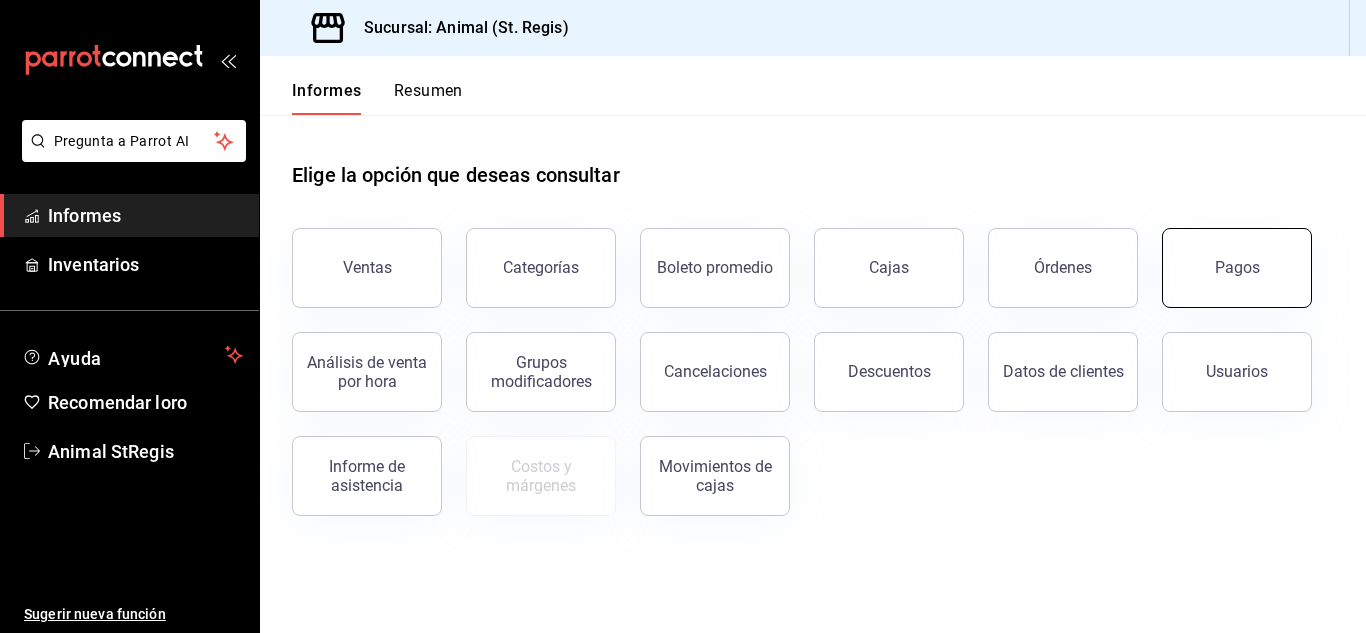 click on "Pagos" at bounding box center (1237, 268) 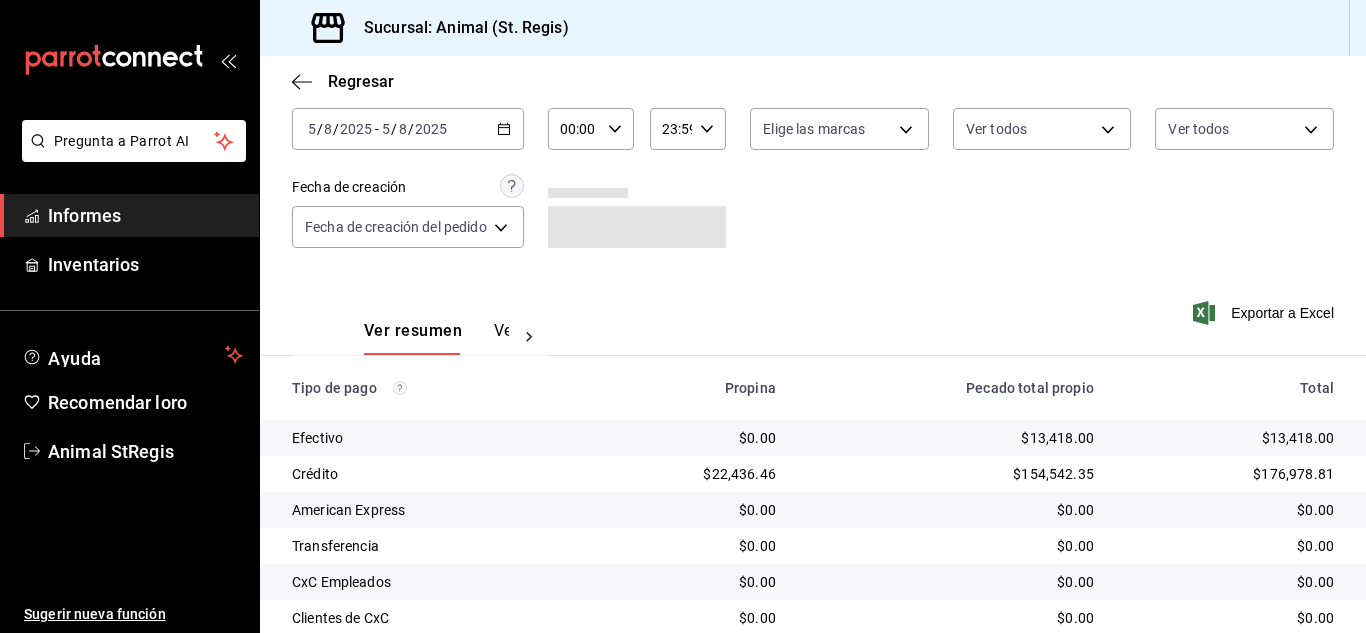scroll, scrollTop: 251, scrollLeft: 0, axis: vertical 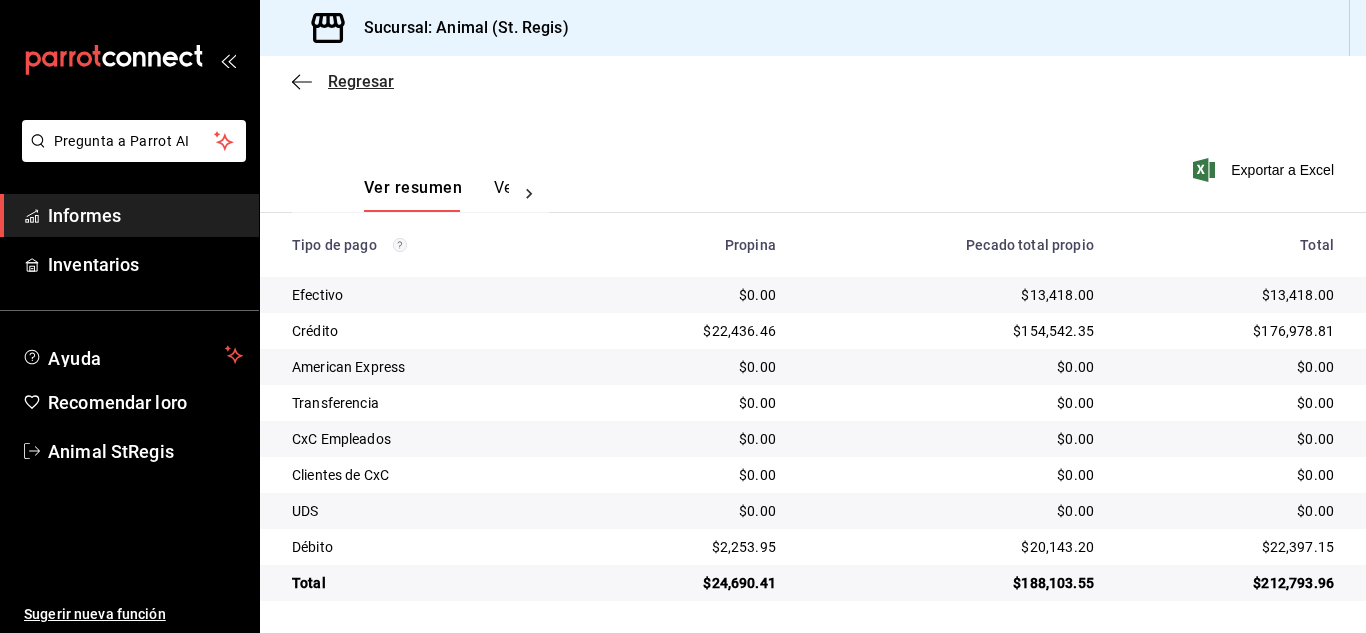click on "Regresar" at bounding box center (361, 81) 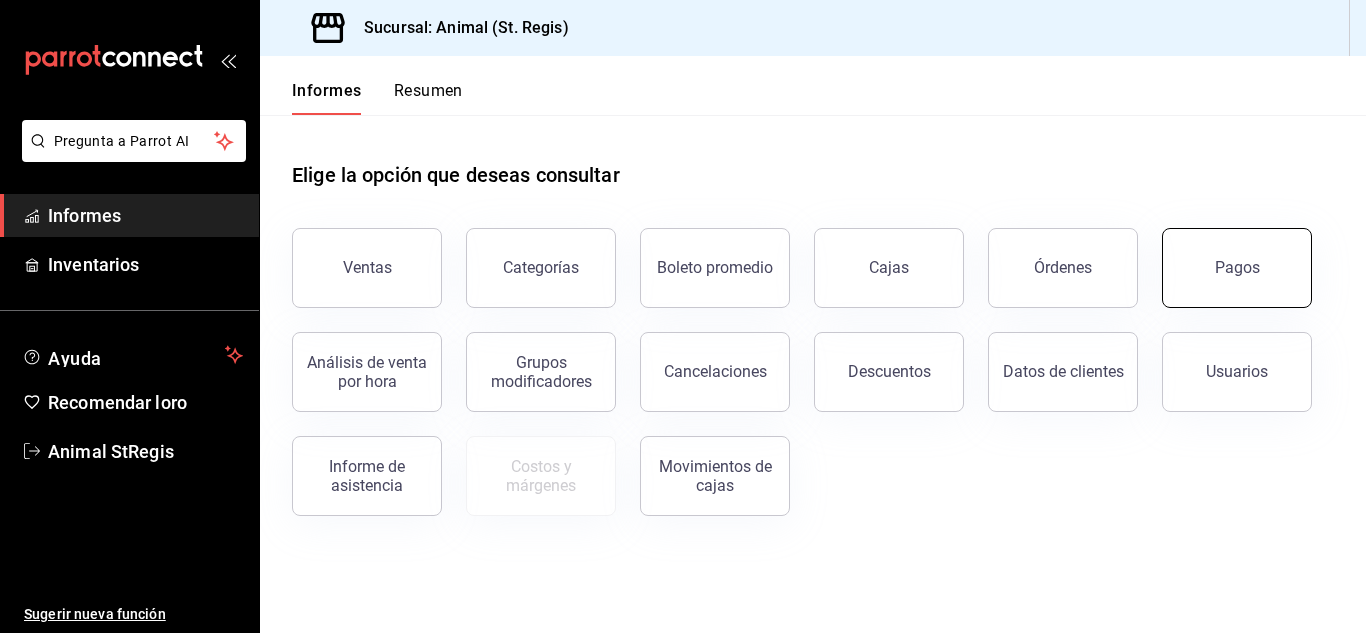 click on "Pagos" at bounding box center (1237, 268) 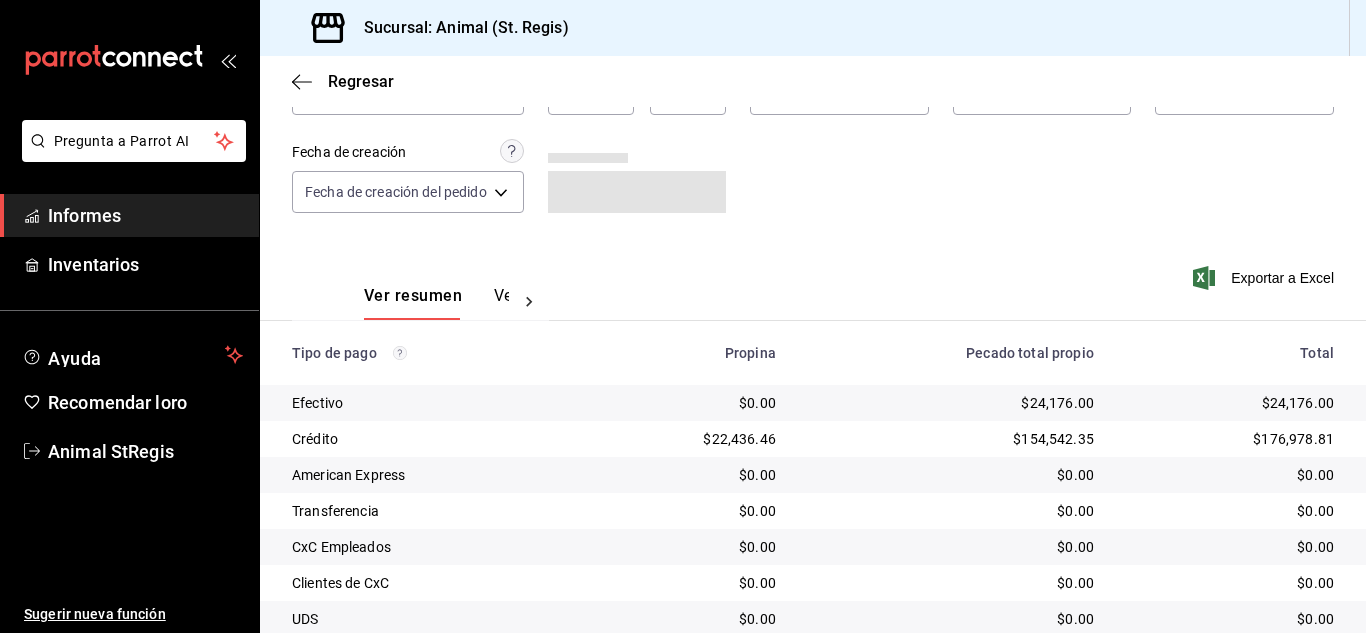 scroll, scrollTop: 251, scrollLeft: 0, axis: vertical 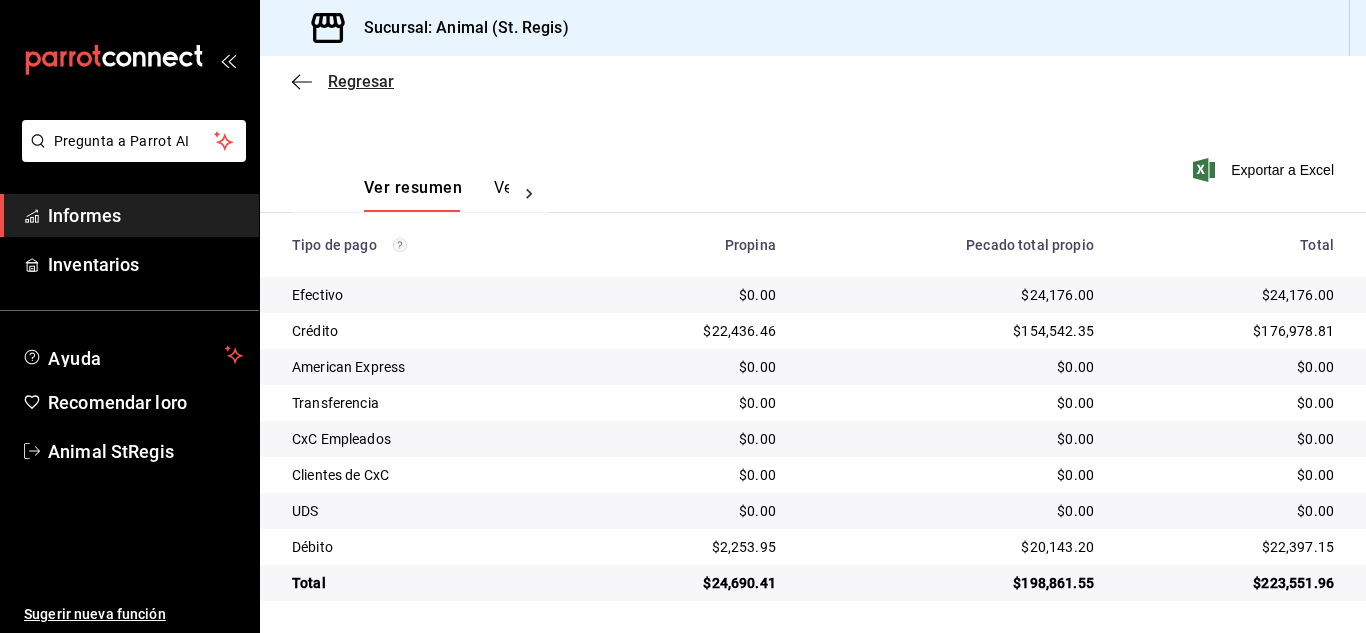 click on "Regresar" at bounding box center [361, 81] 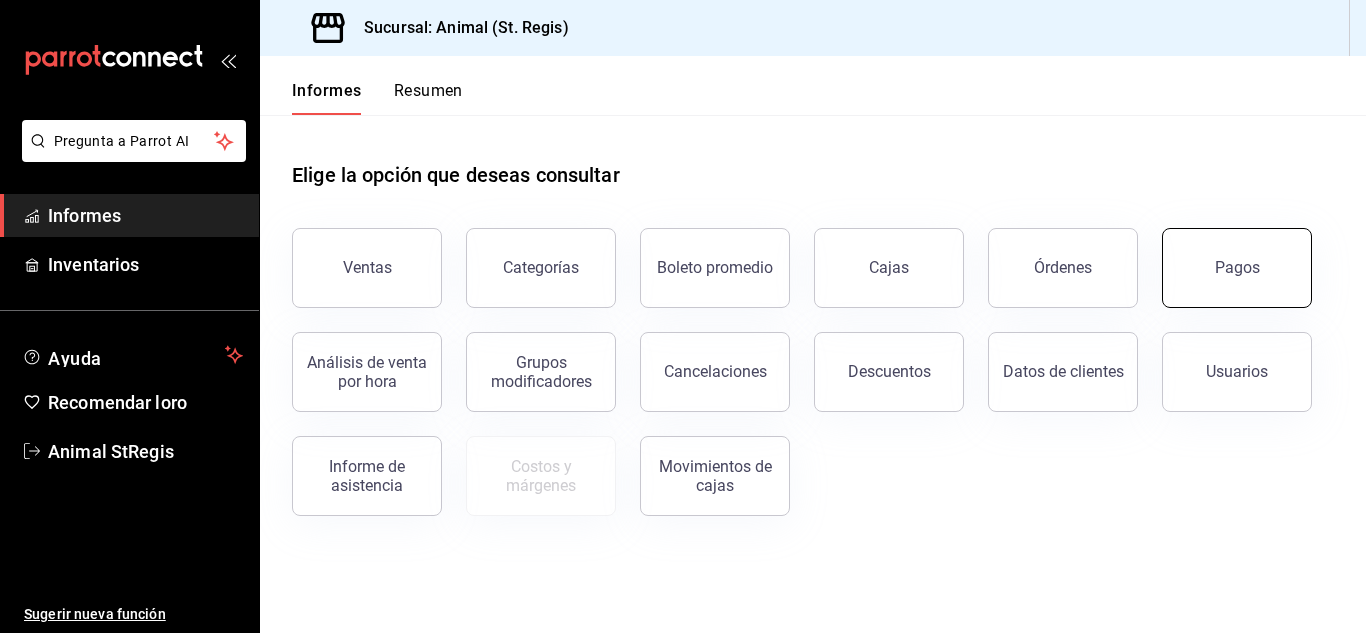 click on "Pagos" at bounding box center (1237, 268) 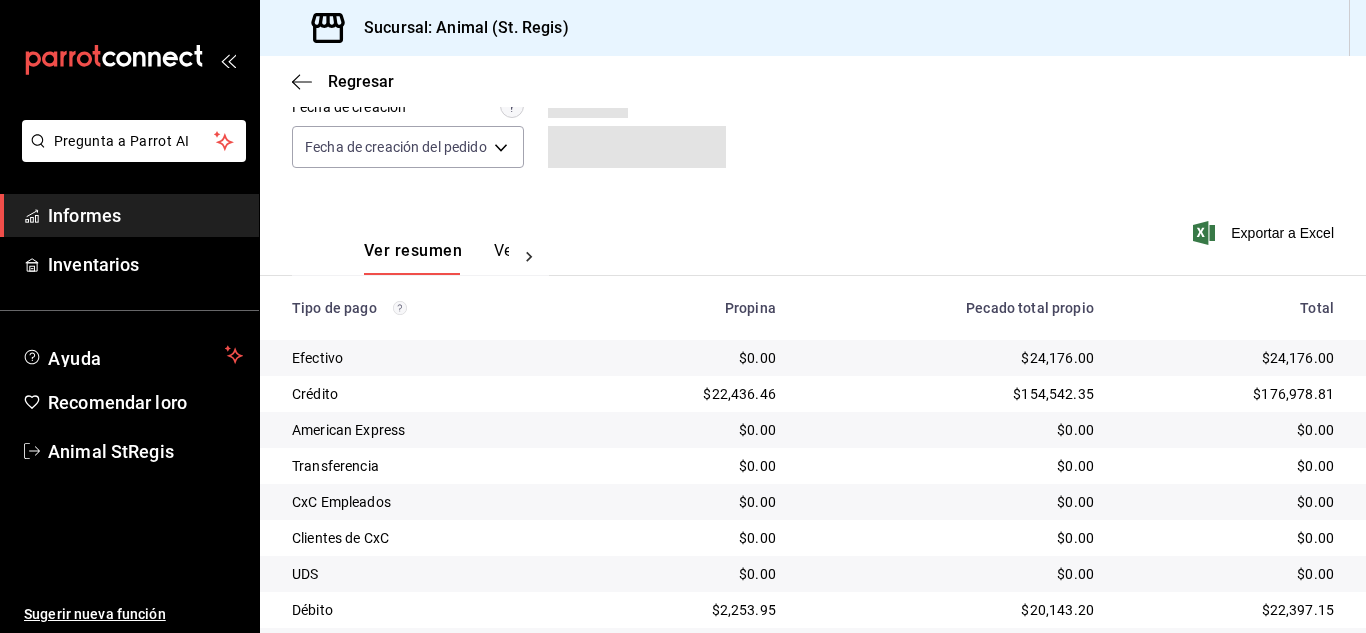 scroll, scrollTop: 251, scrollLeft: 0, axis: vertical 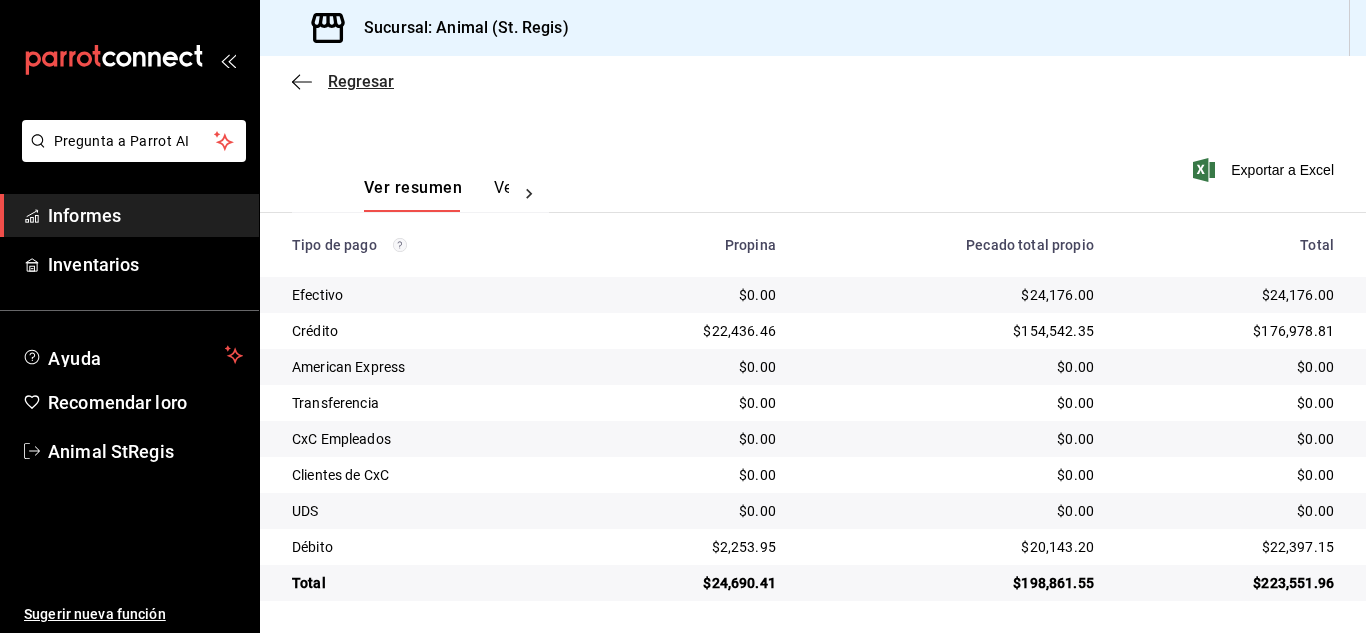 click on "Regresar" at bounding box center [361, 81] 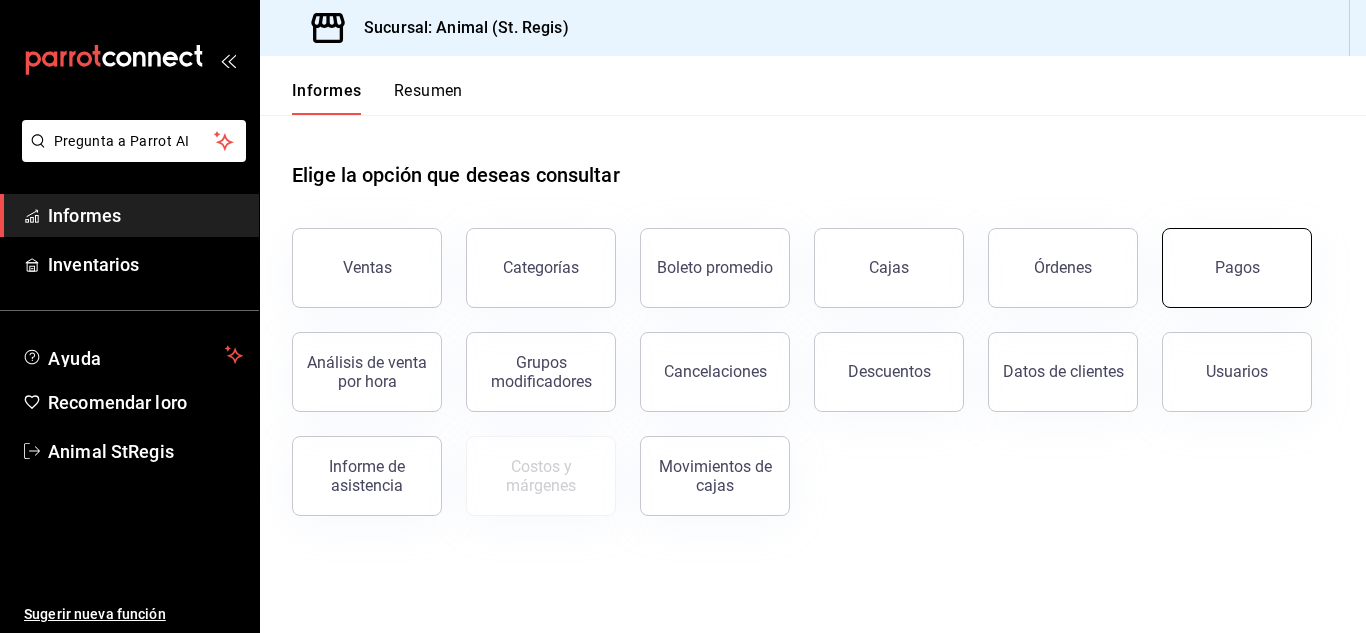 click on "Pagos" at bounding box center (1237, 268) 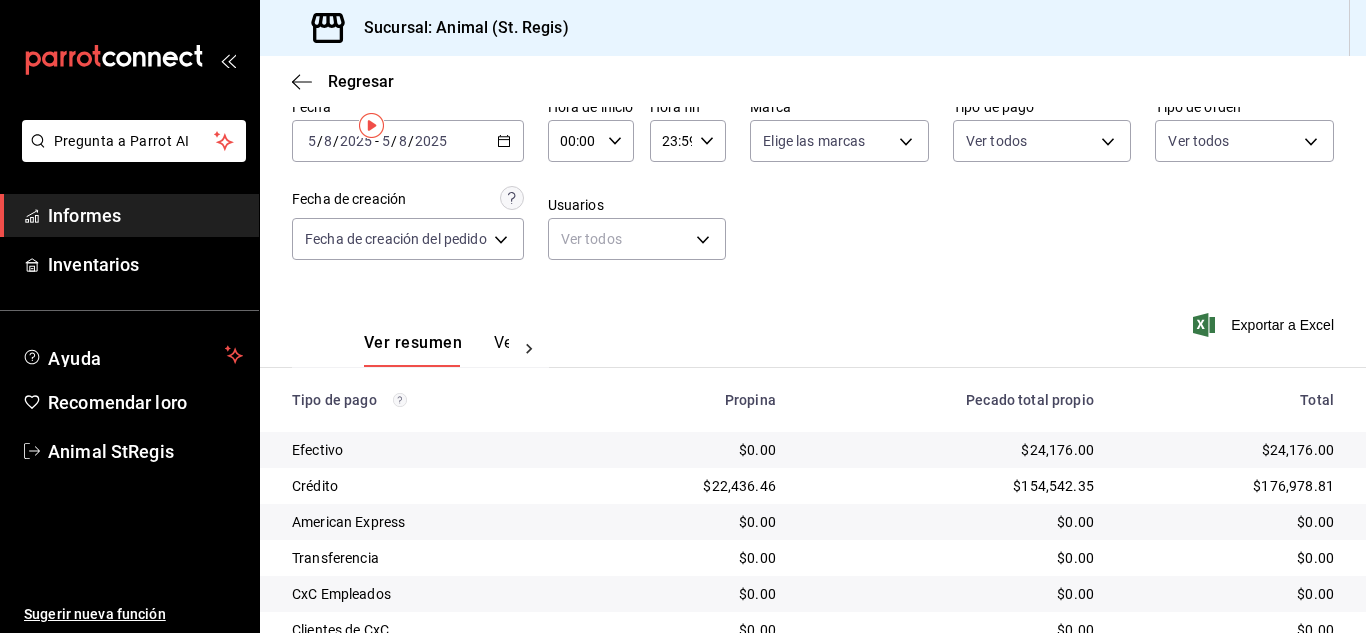 scroll, scrollTop: 4, scrollLeft: 0, axis: vertical 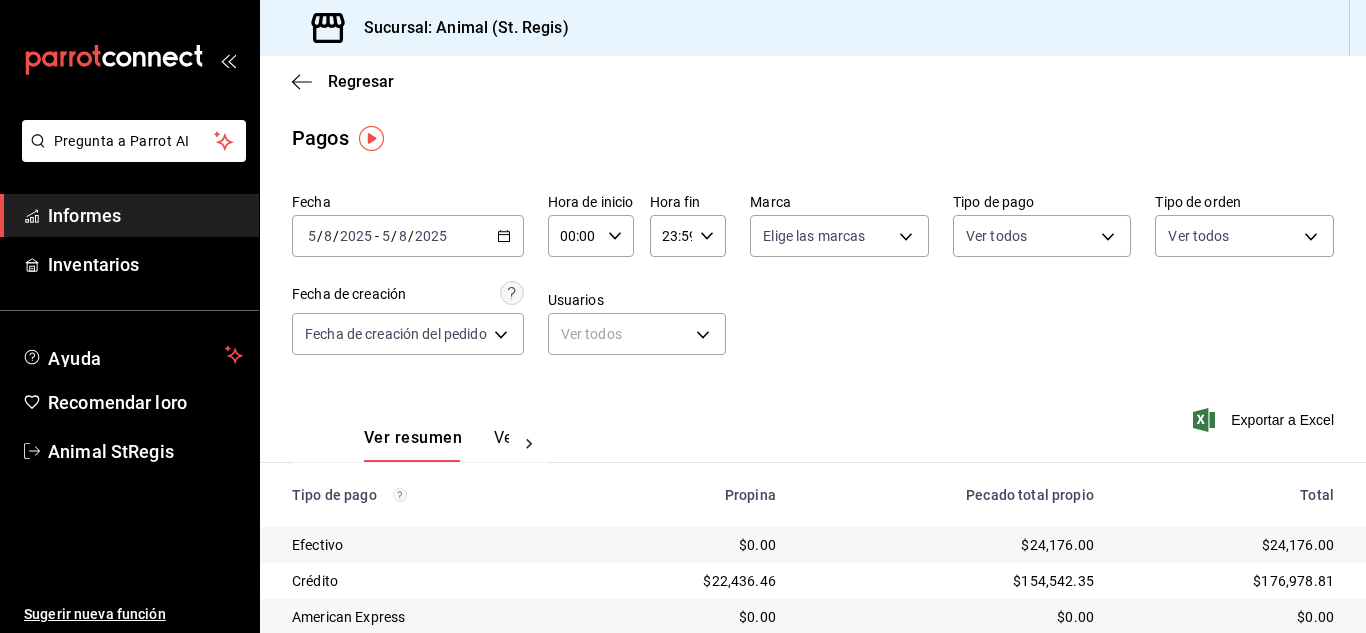 click on "5" at bounding box center [386, 236] 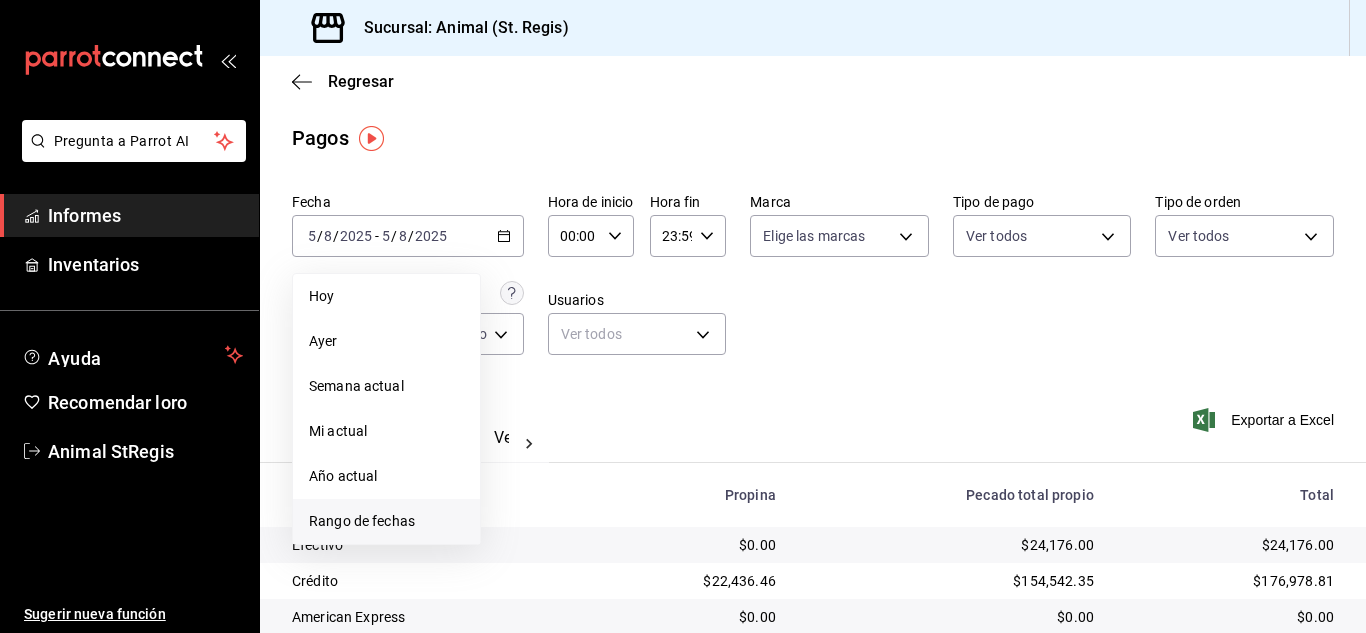 click on "Rango de fechas" at bounding box center [362, 521] 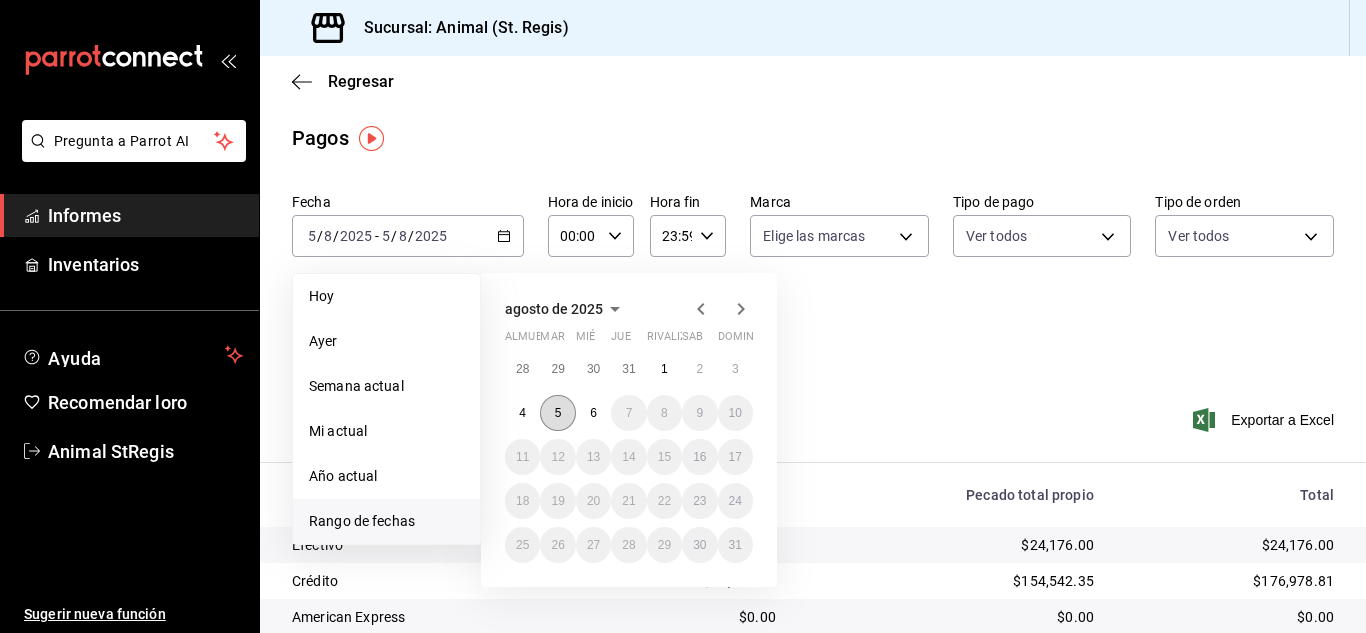 click on "5" at bounding box center (558, 413) 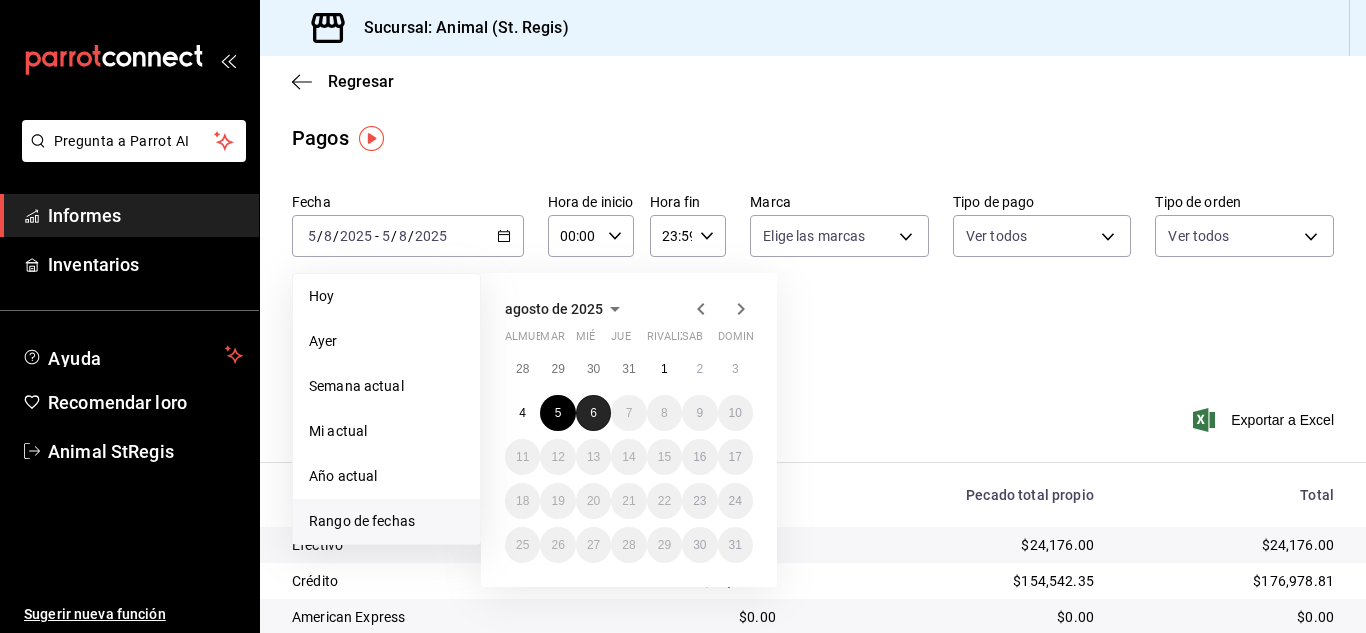 click on "6" at bounding box center (593, 413) 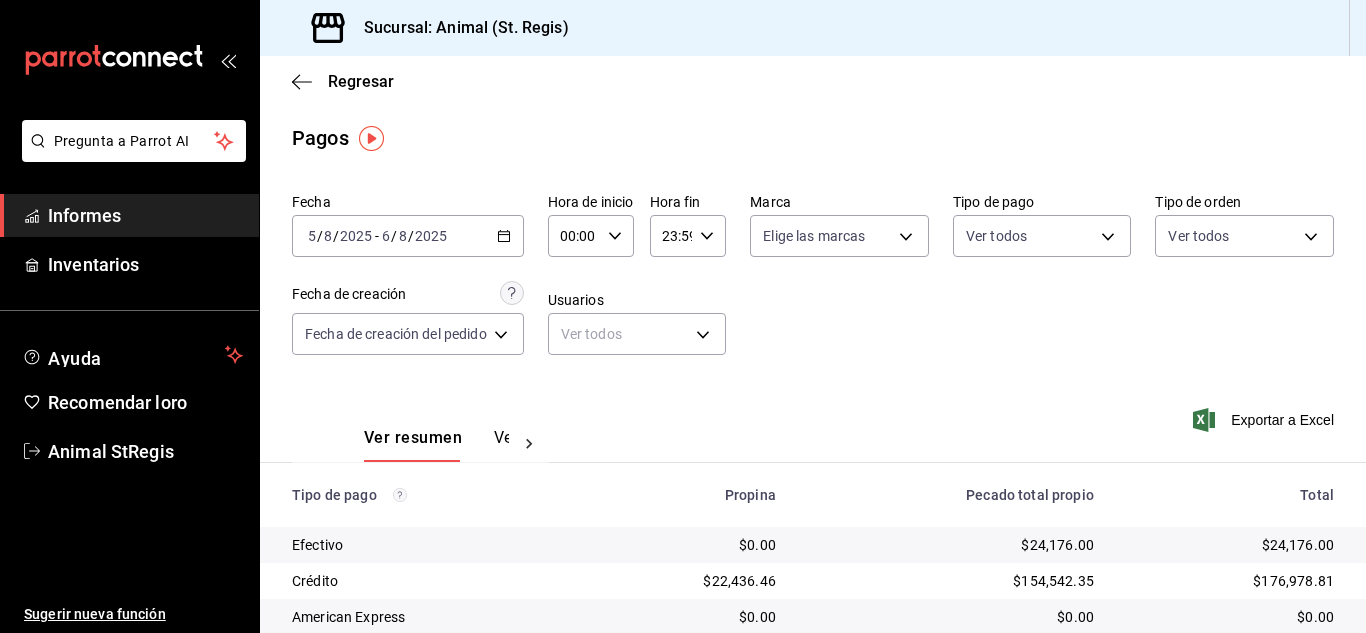 click 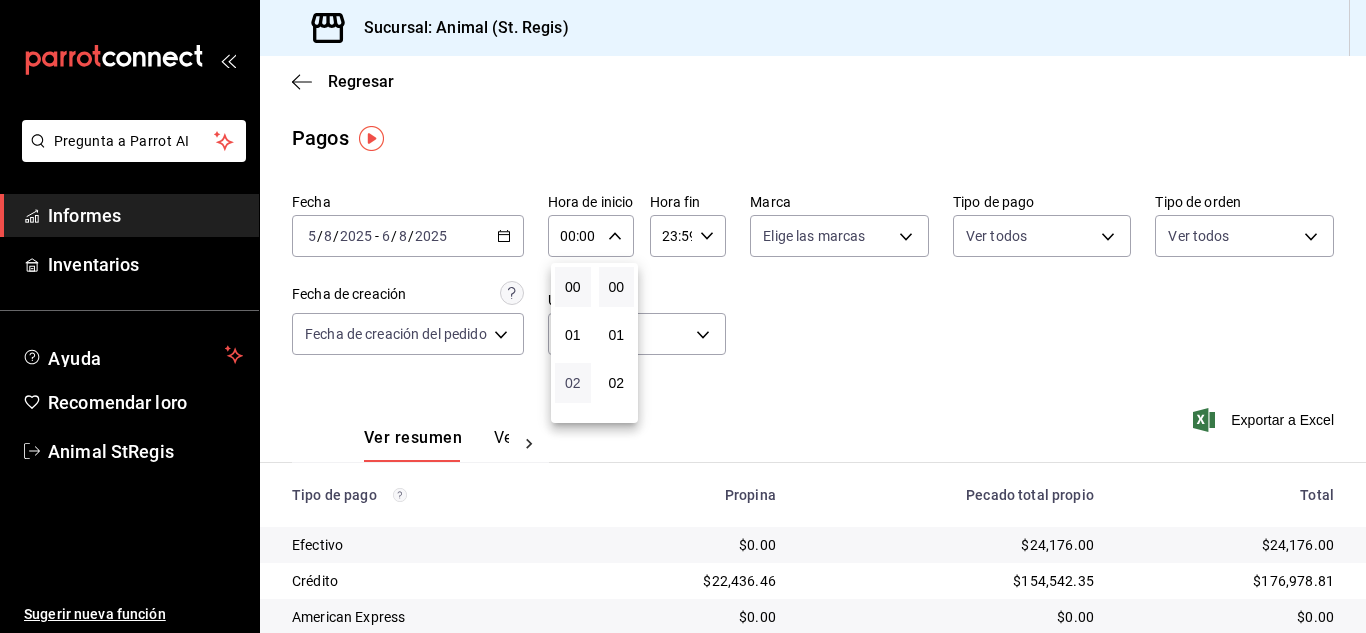 click on "02" at bounding box center [573, 383] 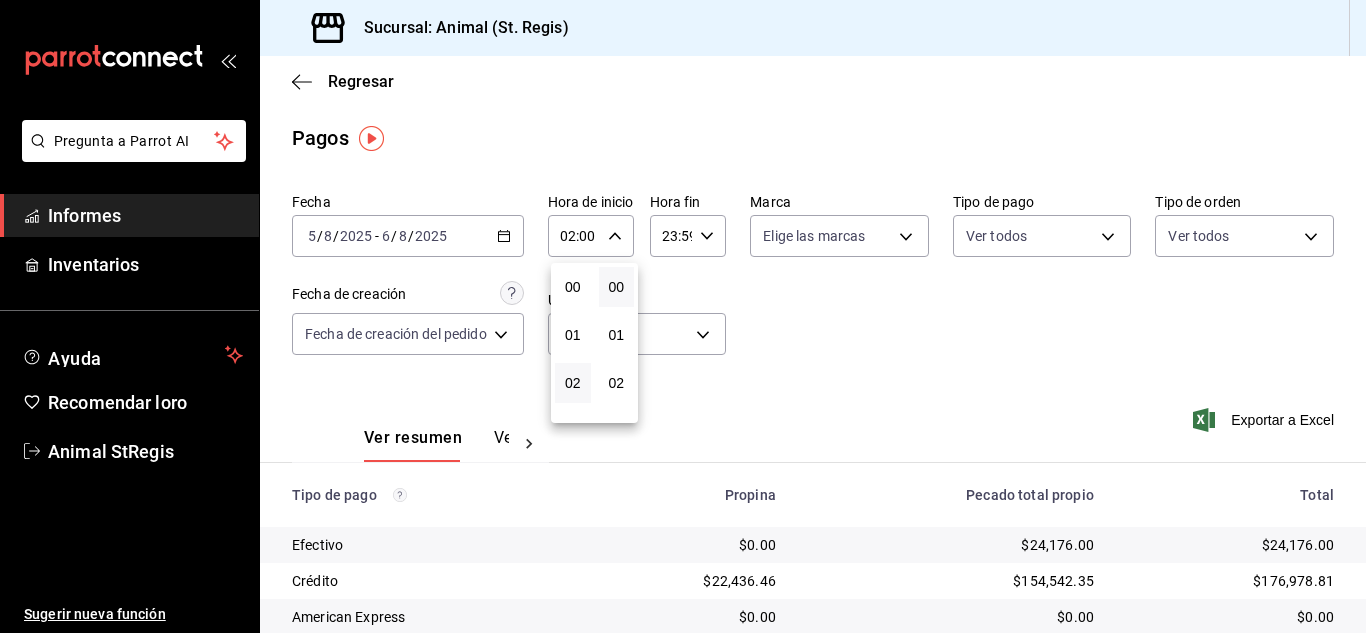 click at bounding box center [683, 316] 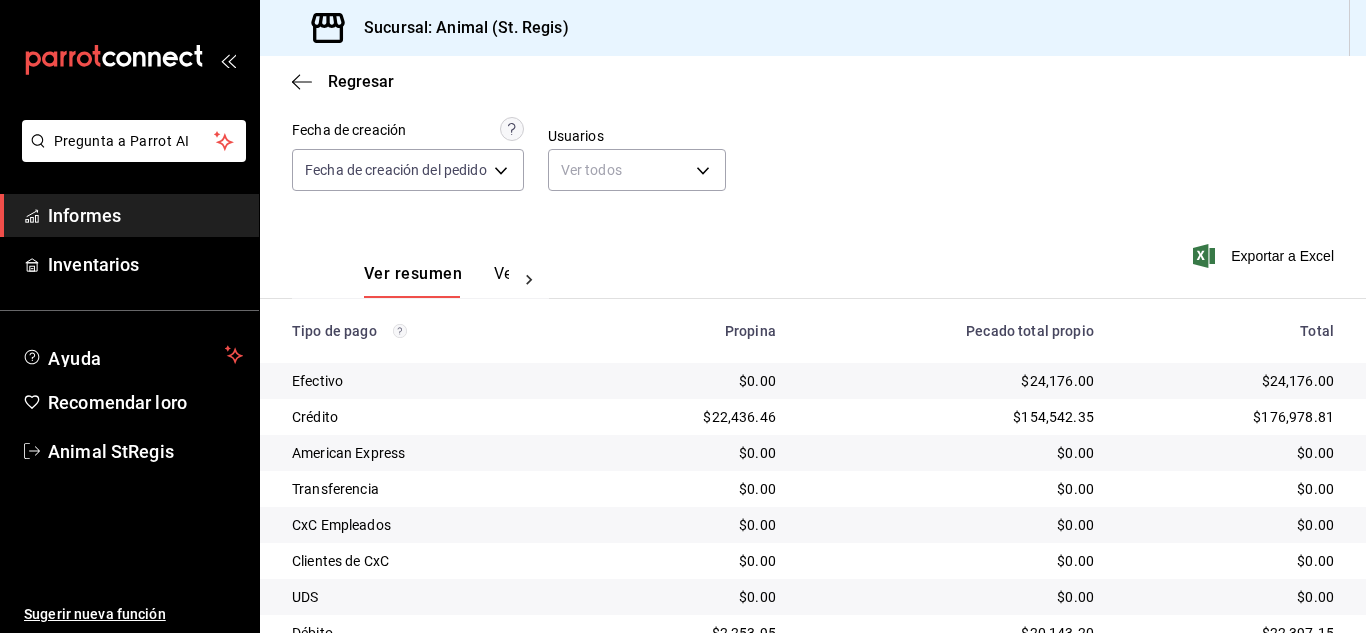 scroll, scrollTop: 251, scrollLeft: 0, axis: vertical 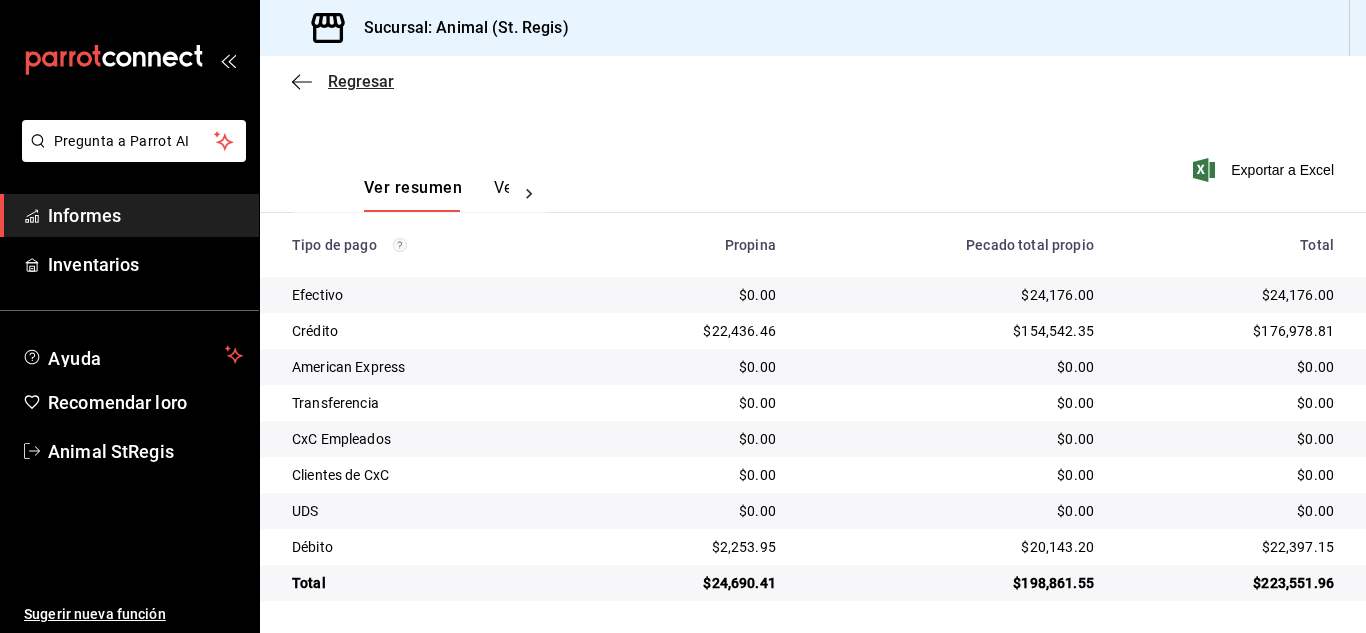 click on "Regresar" at bounding box center [361, 81] 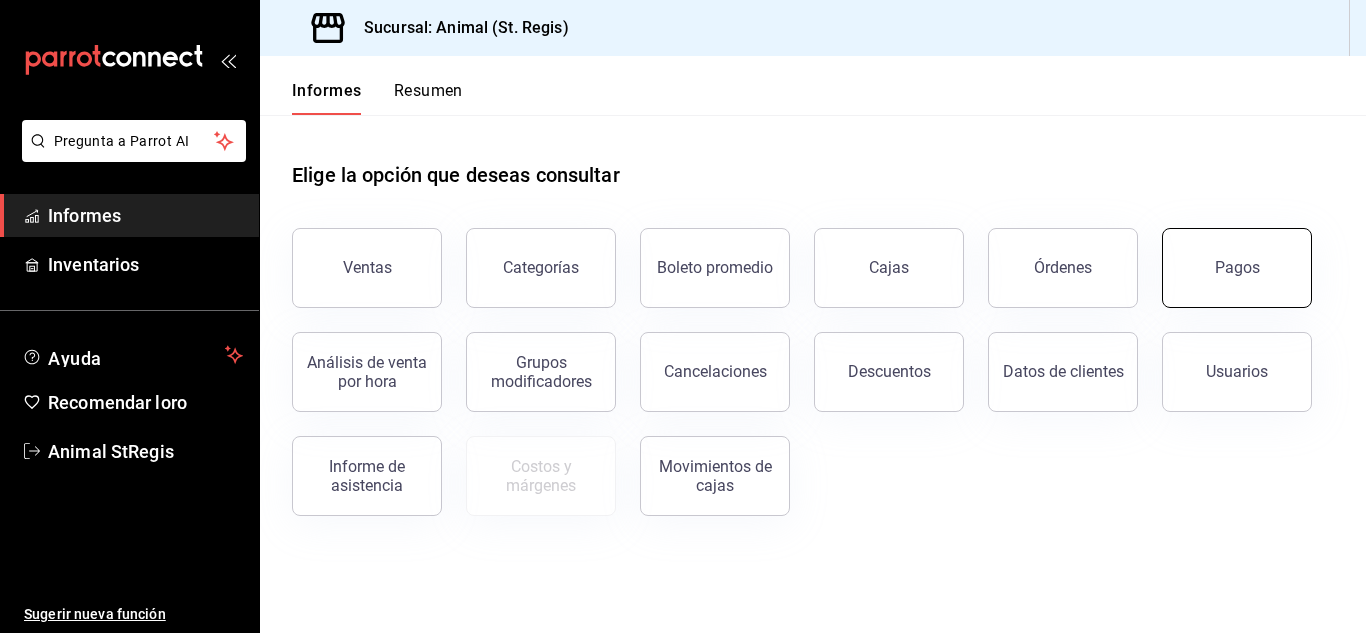 click on "Pagos" at bounding box center (1237, 268) 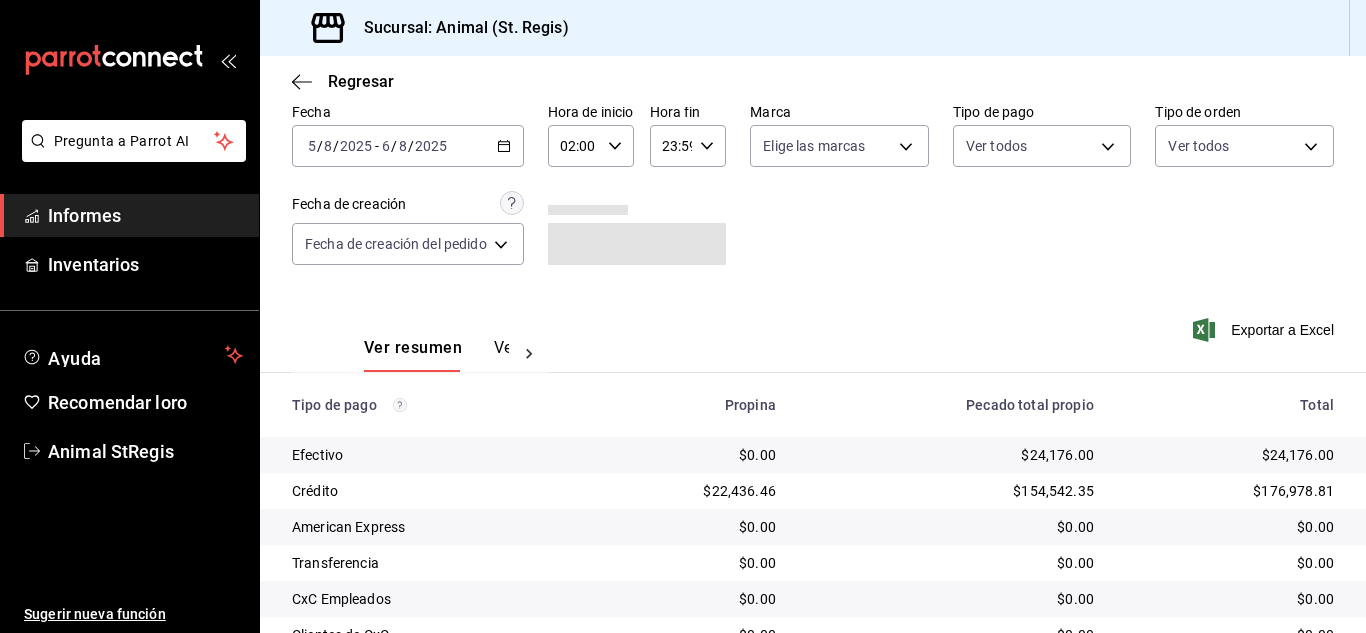scroll, scrollTop: 251, scrollLeft: 0, axis: vertical 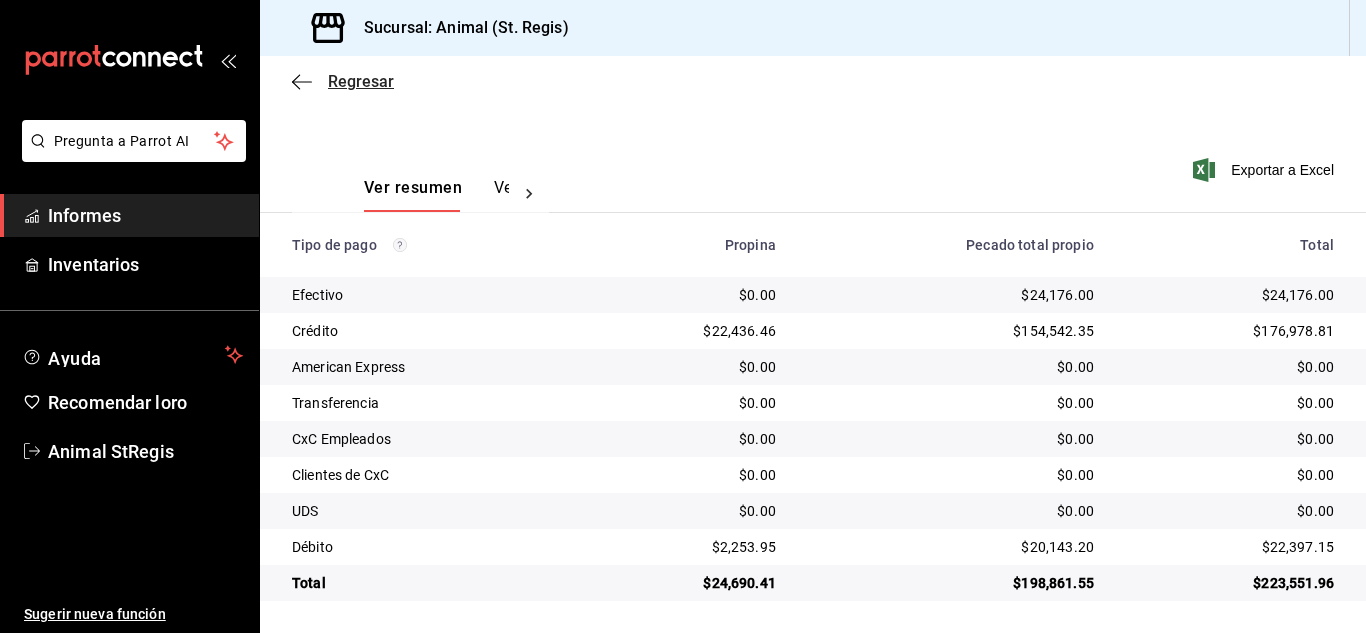 click on "Regresar" at bounding box center (361, 81) 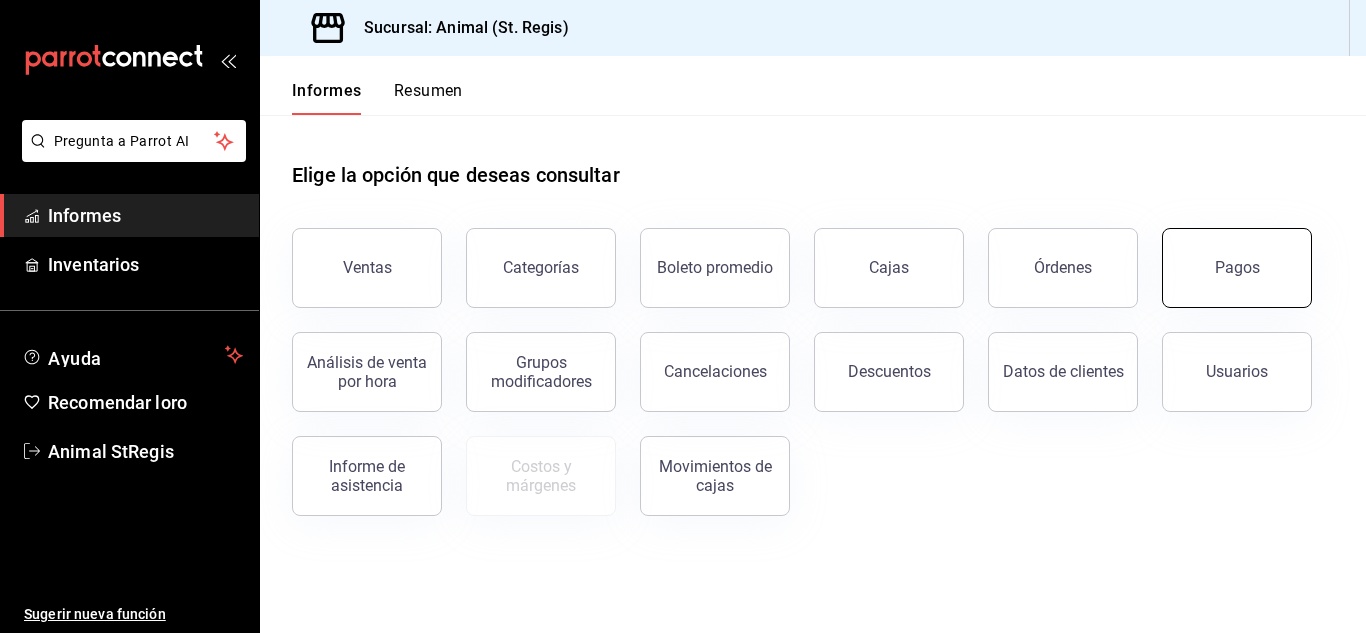click on "Pagos" at bounding box center [1237, 267] 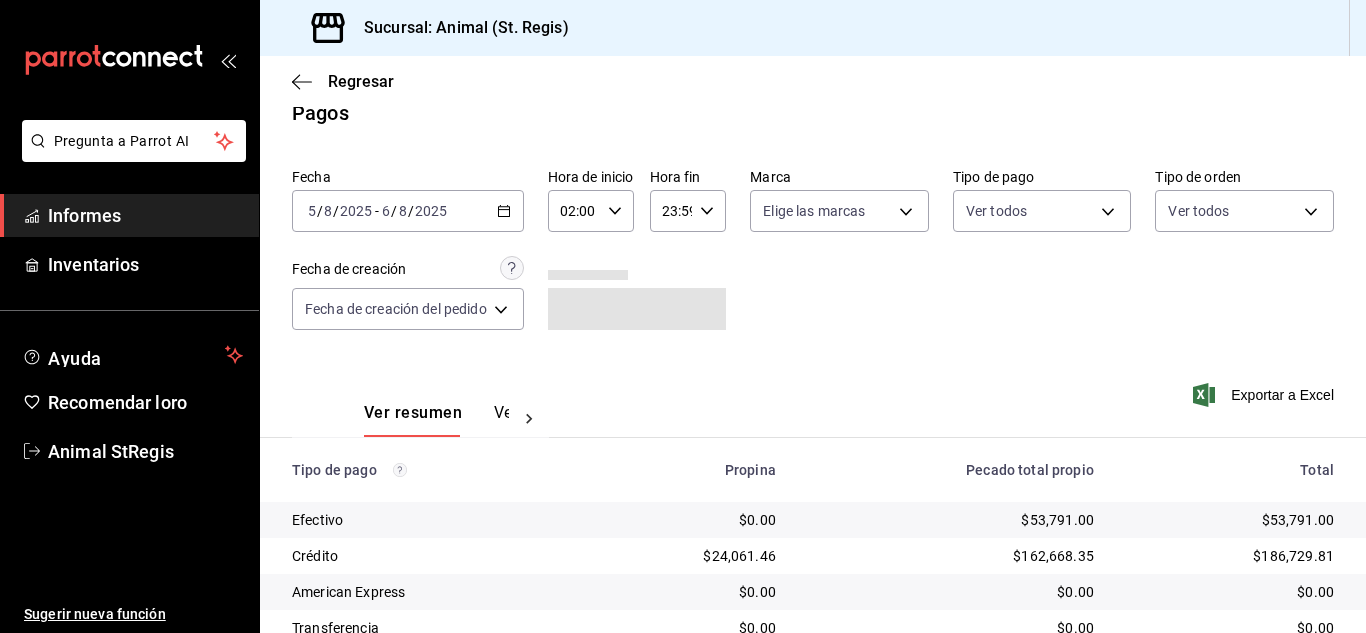 scroll, scrollTop: 251, scrollLeft: 0, axis: vertical 